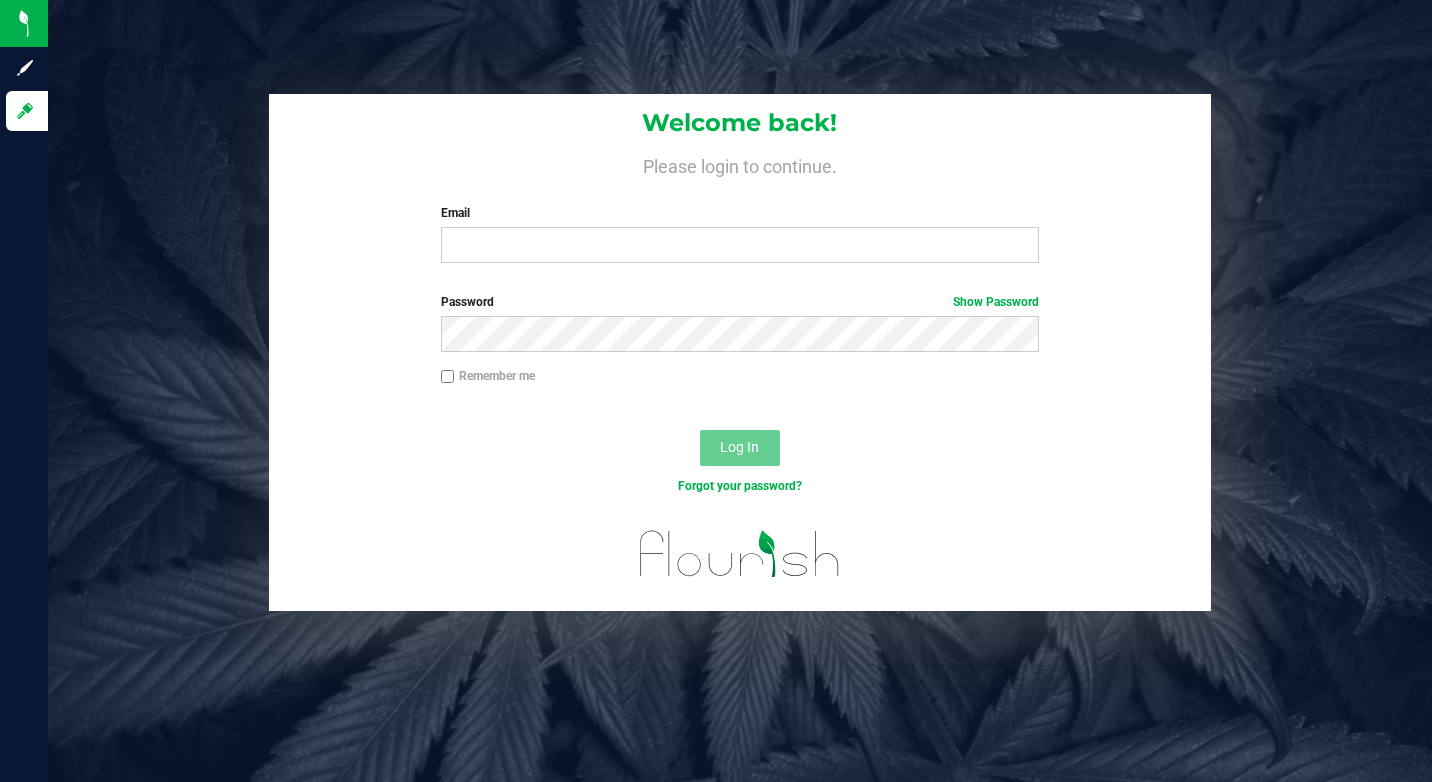 scroll, scrollTop: 0, scrollLeft: 0, axis: both 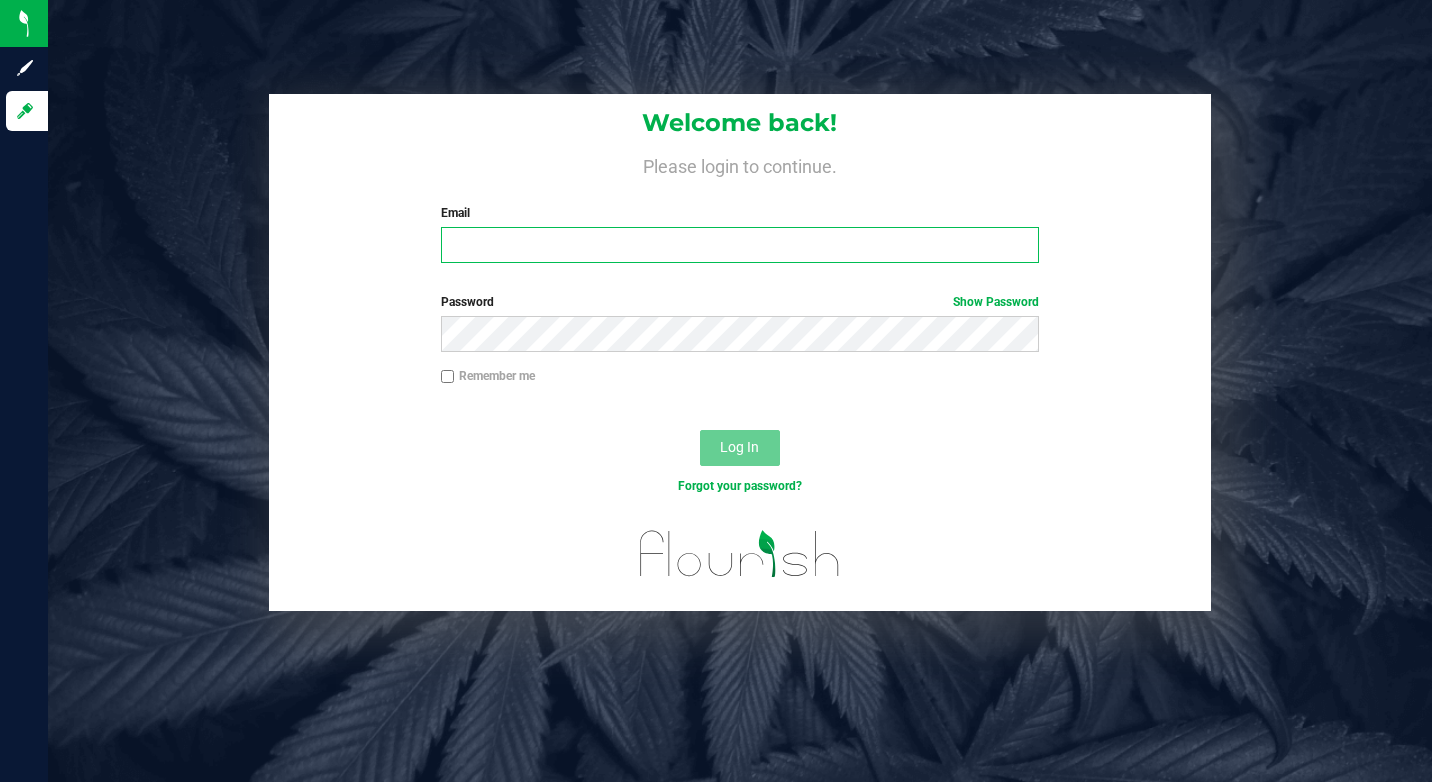 type on "[EMAIL]" 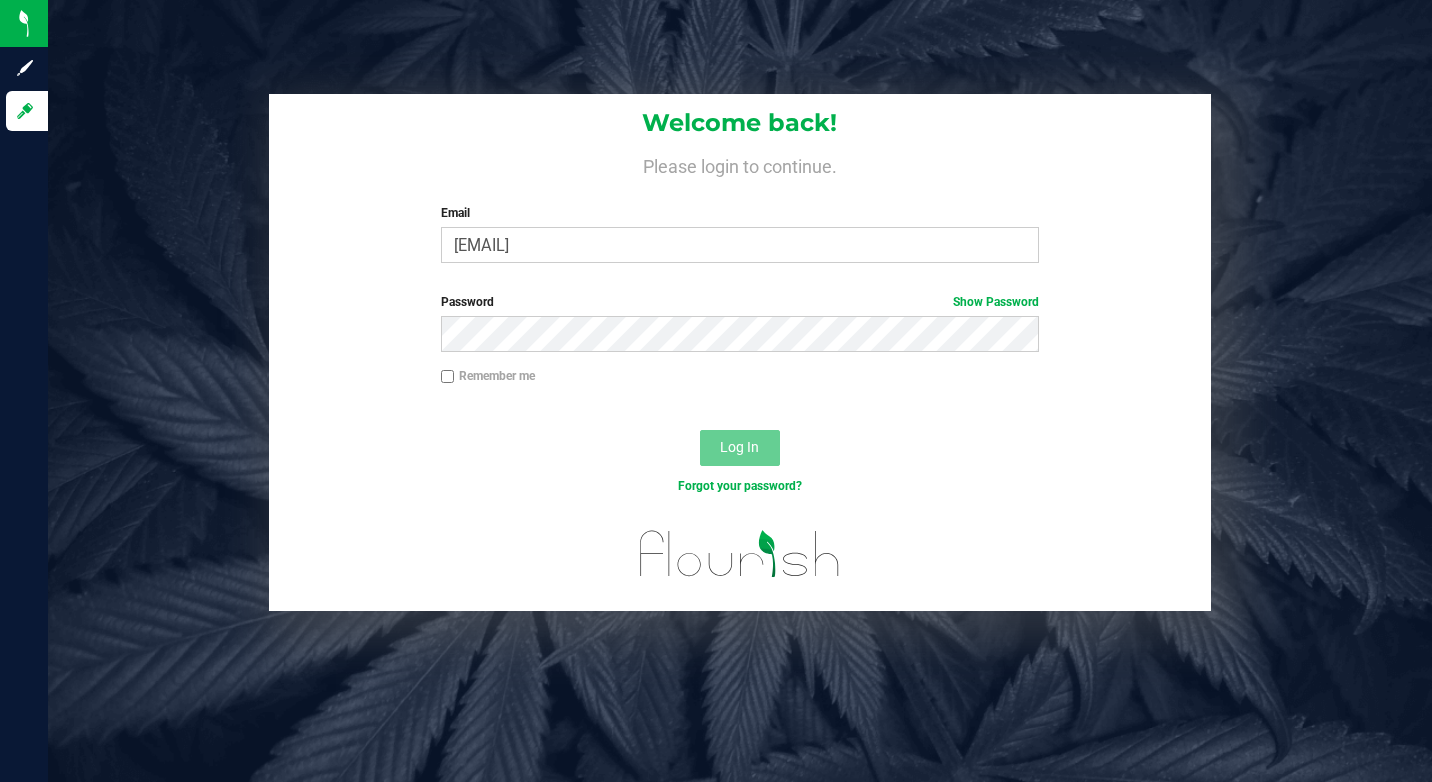 click on "Remember me" at bounding box center (488, 376) 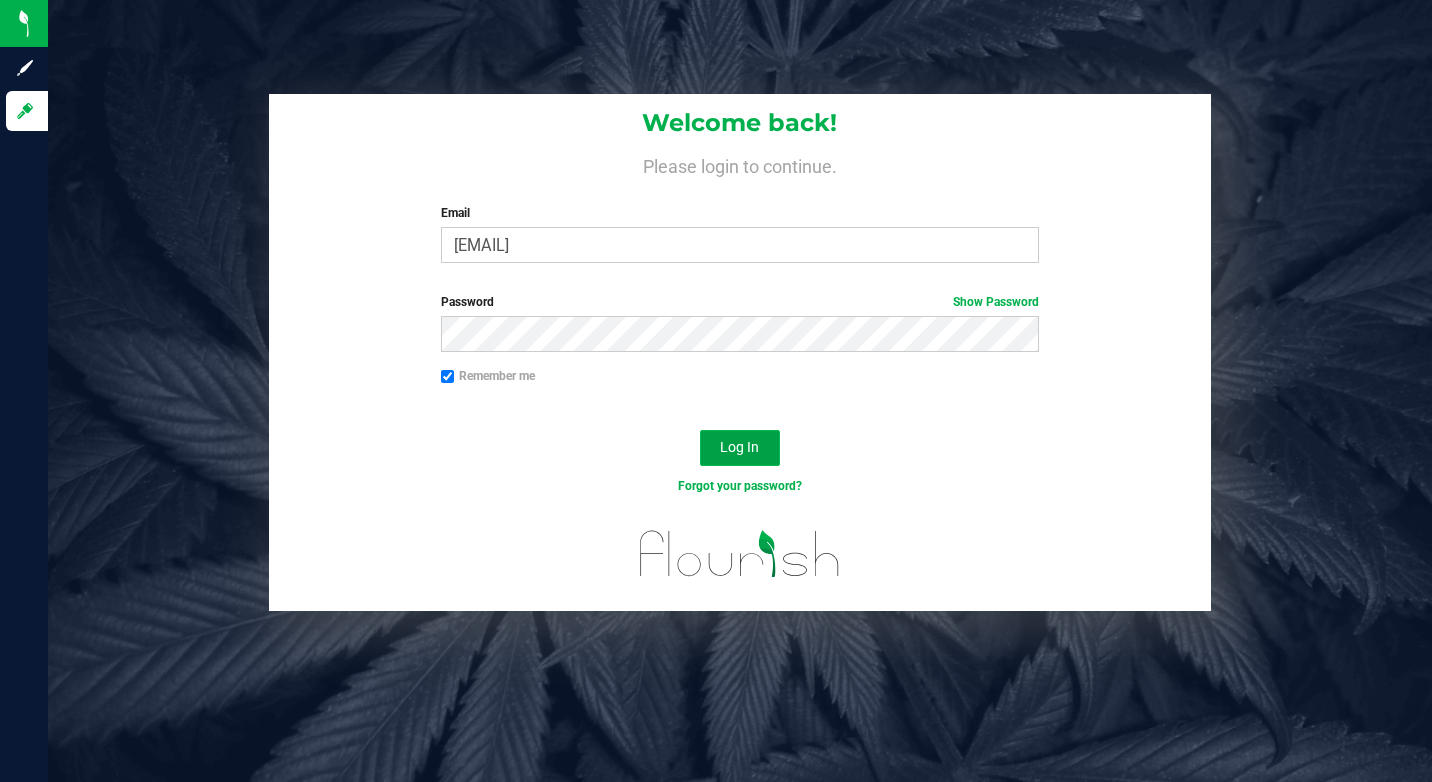 click on "Log In" at bounding box center (739, 447) 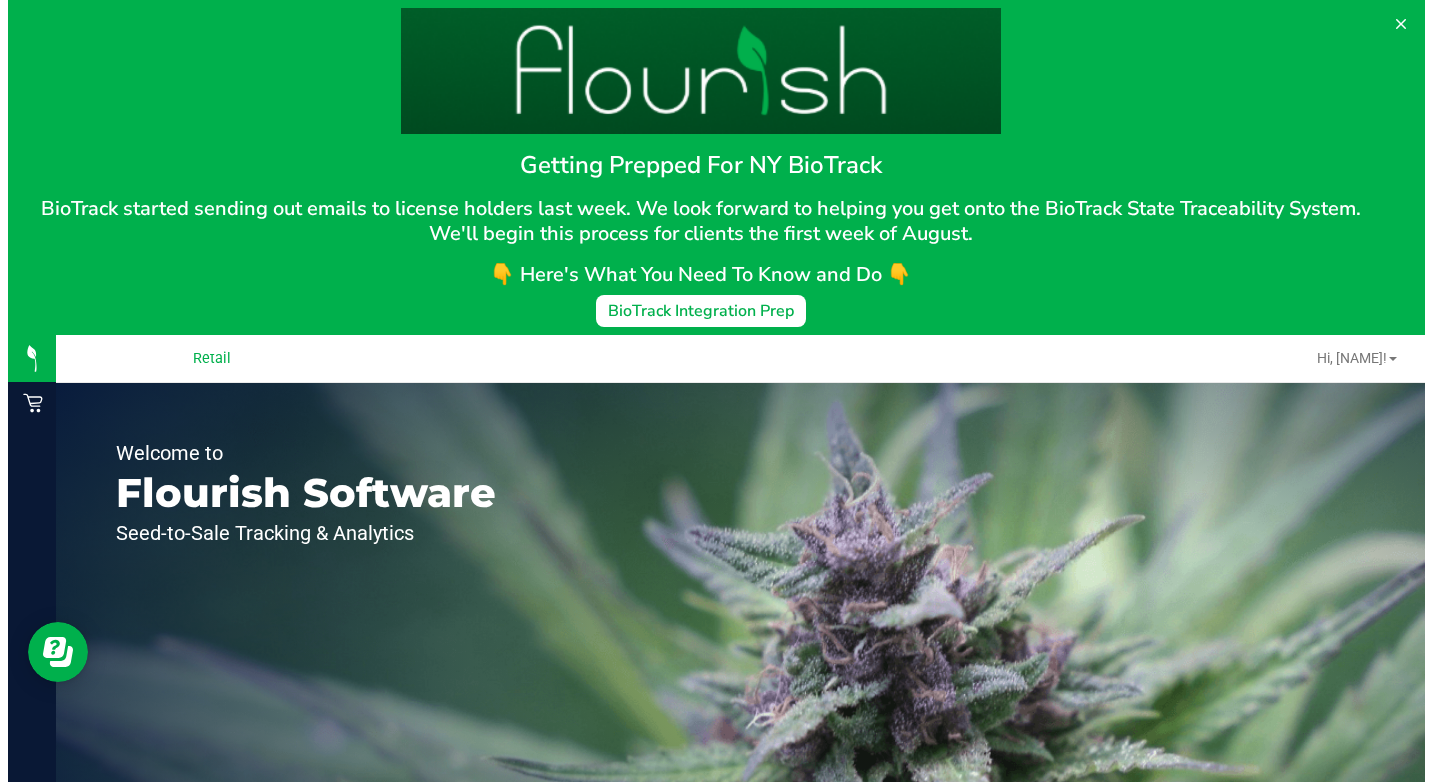 scroll, scrollTop: 0, scrollLeft: 0, axis: both 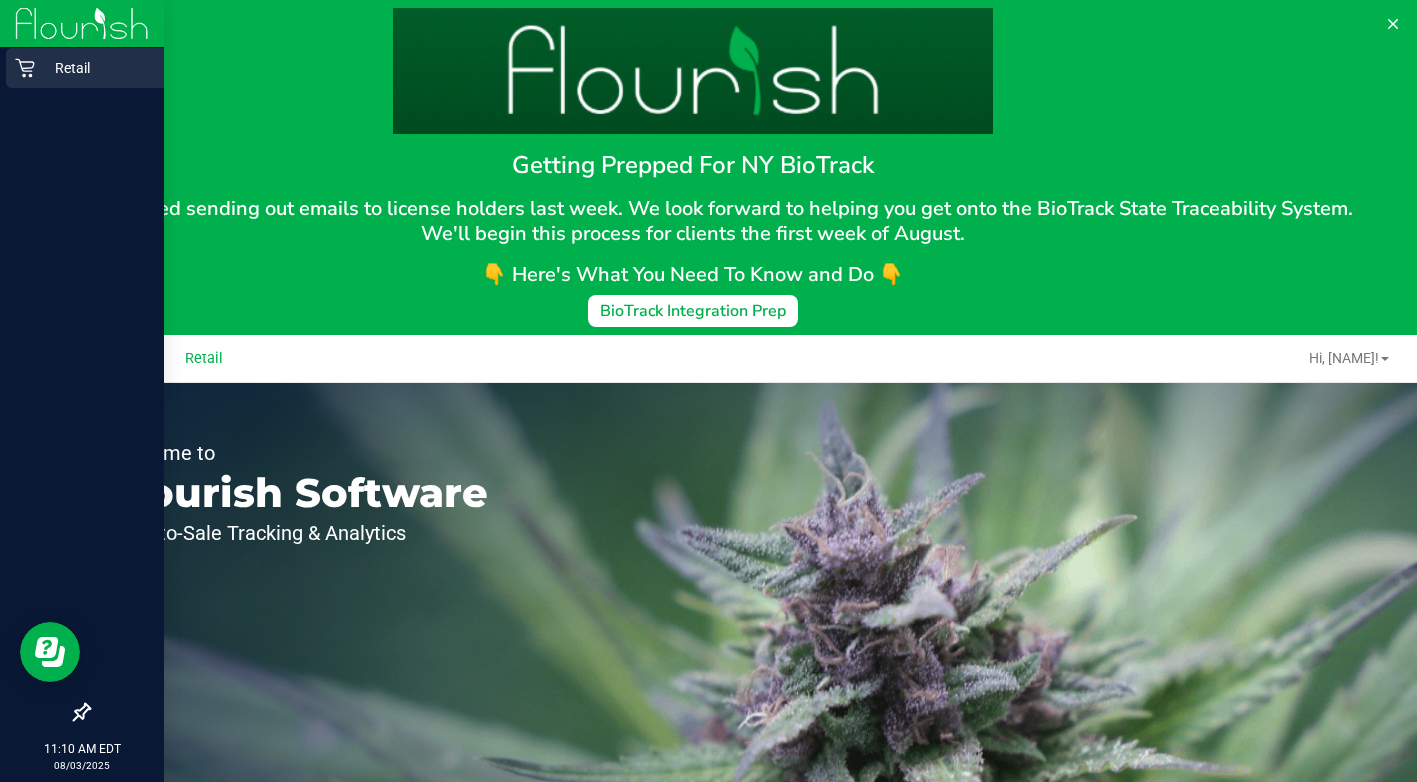 click on "Retail" at bounding box center [95, 68] 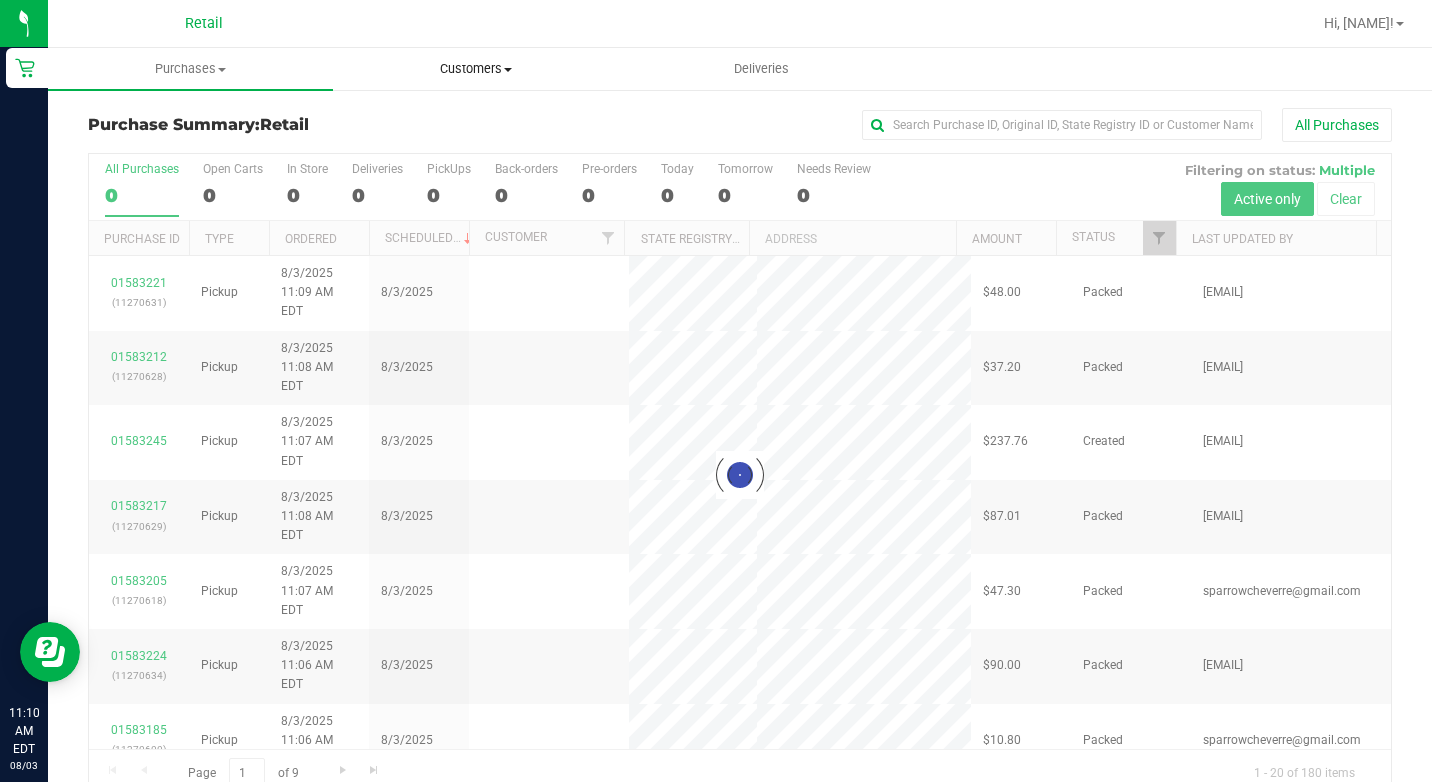 click on "Customers" at bounding box center [475, 69] 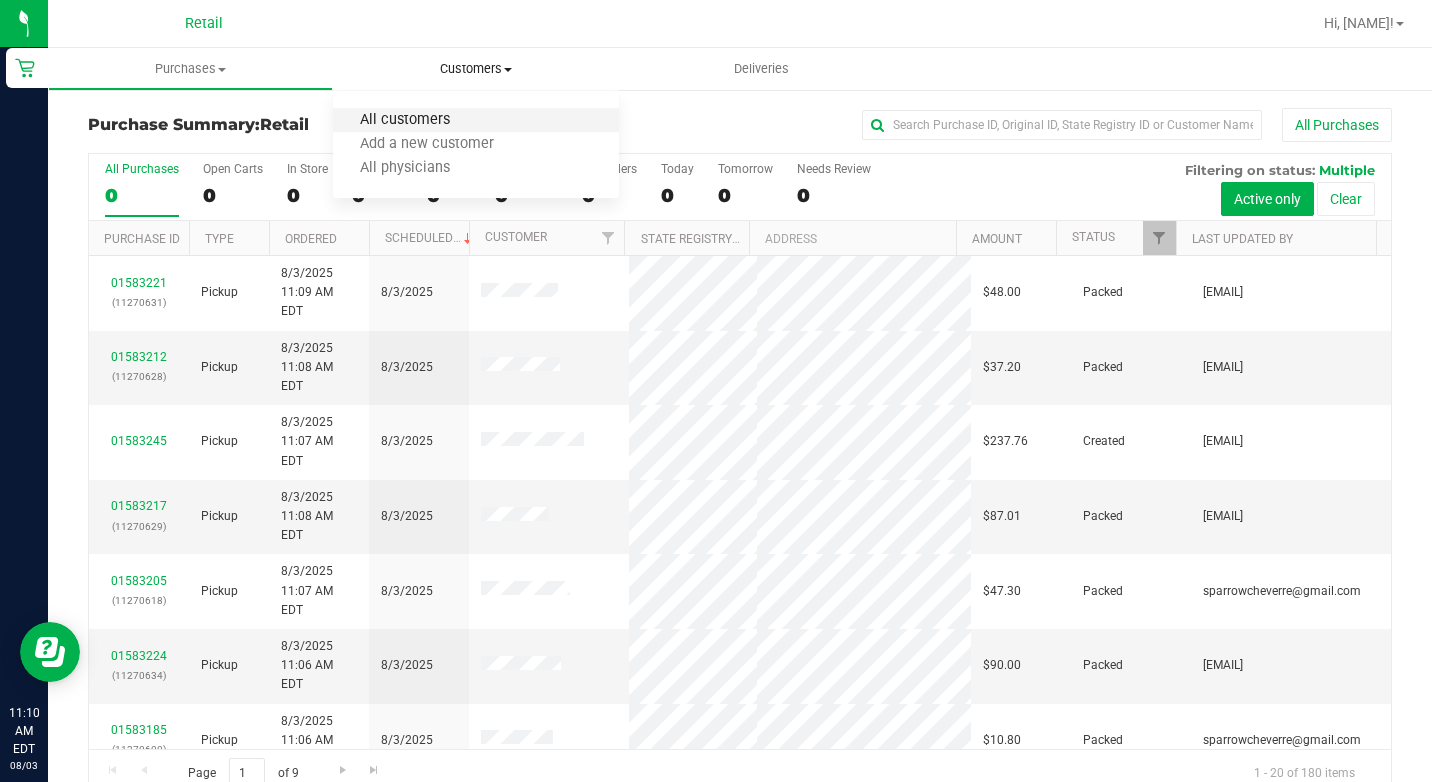 click on "All customers" at bounding box center (405, 120) 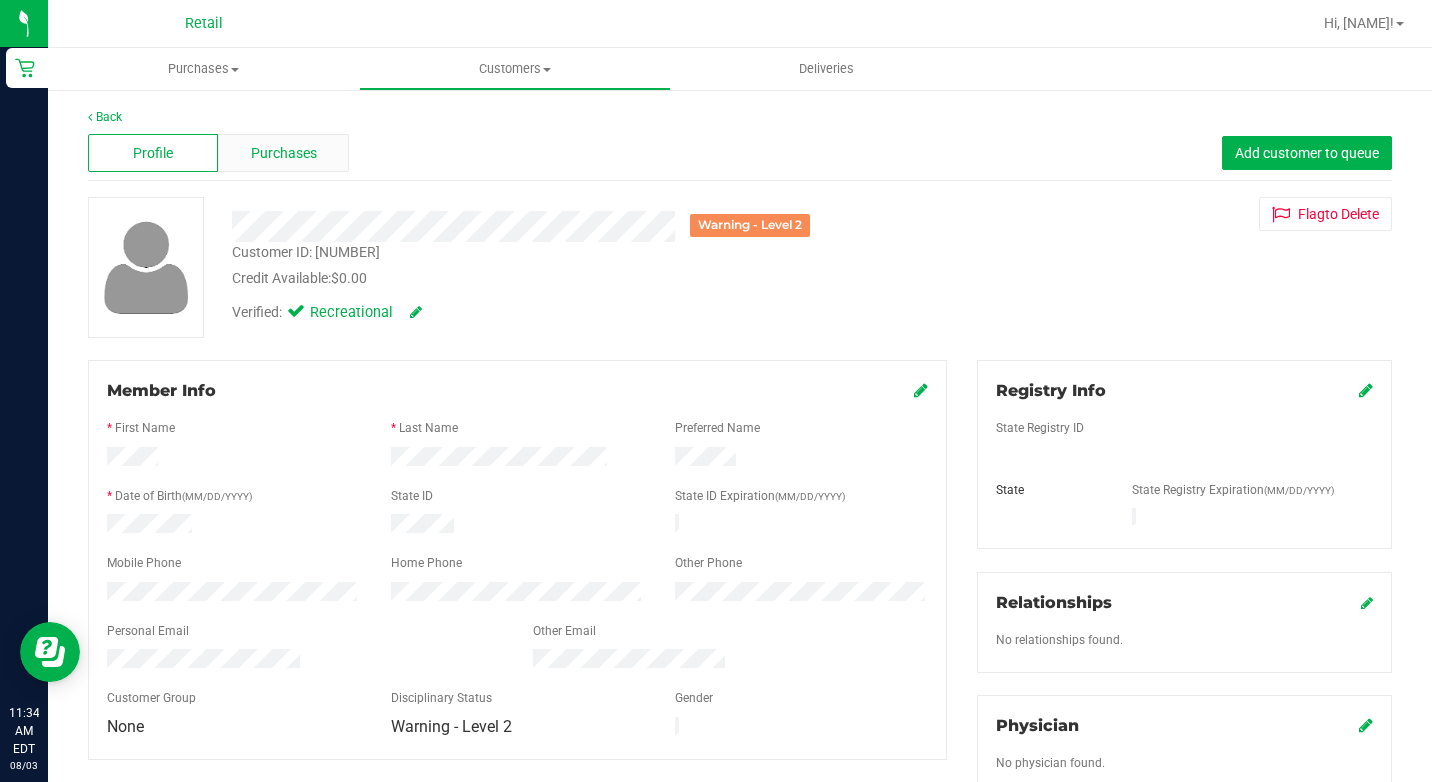 click on "Purchases" at bounding box center (284, 153) 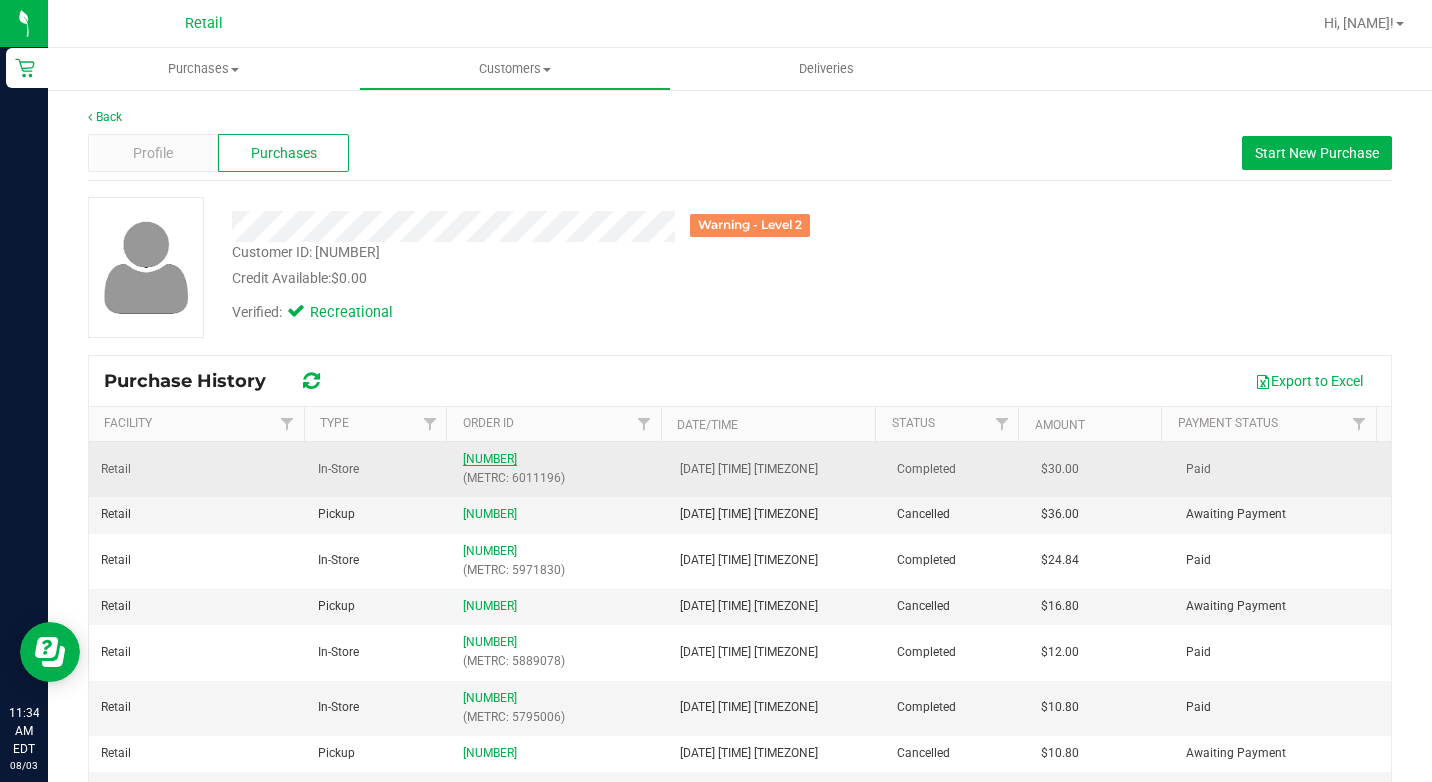 click on "[NUMBER]" at bounding box center (490, 459) 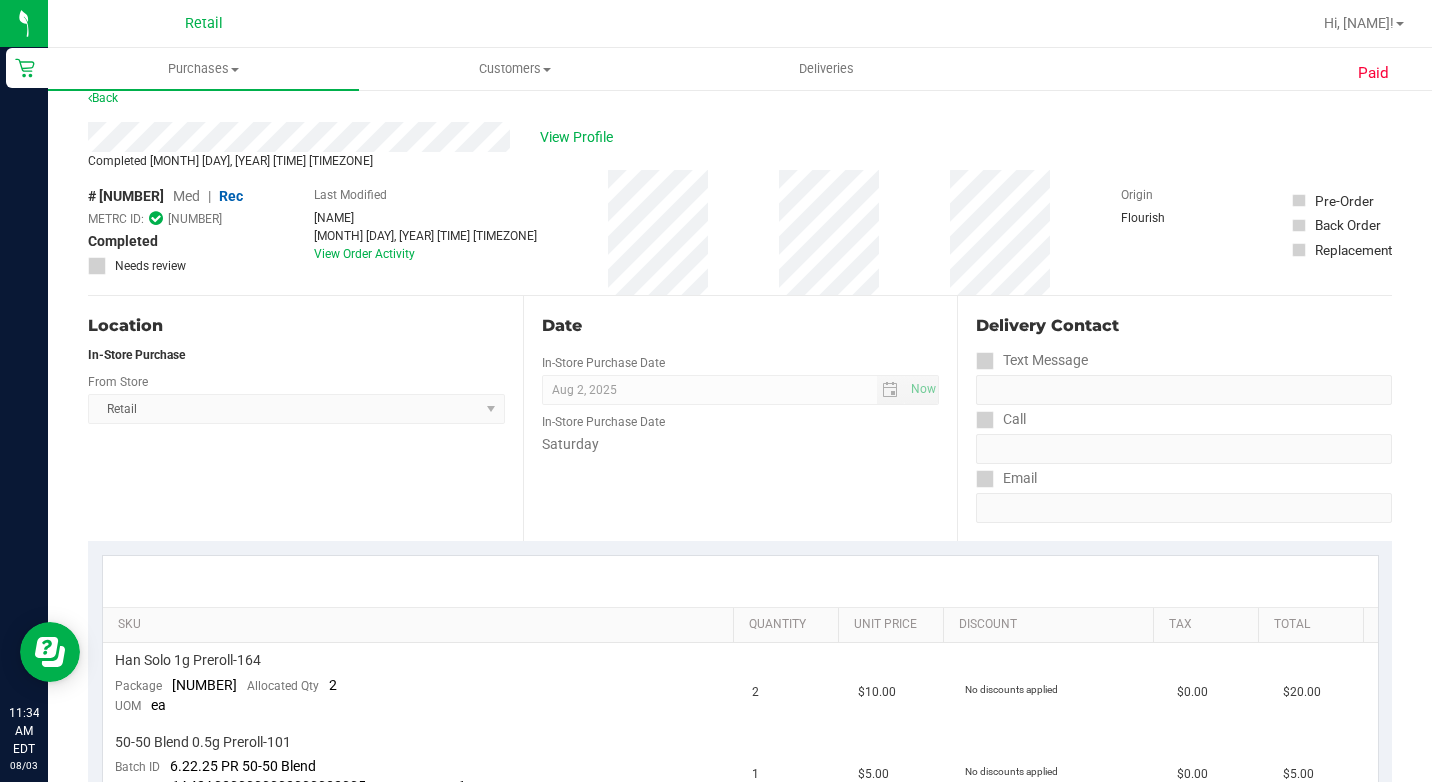 scroll, scrollTop: 0, scrollLeft: 0, axis: both 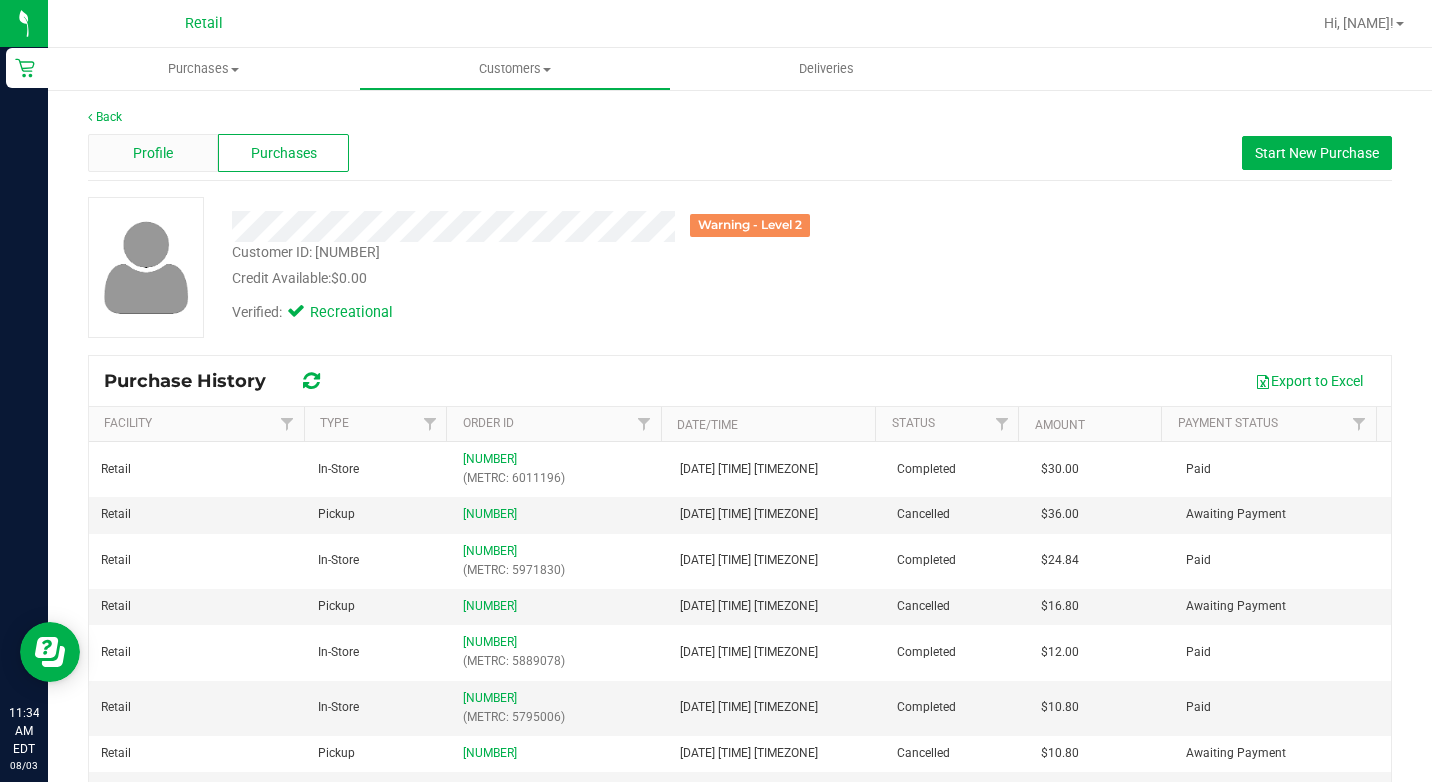 click on "Profile" at bounding box center (153, 153) 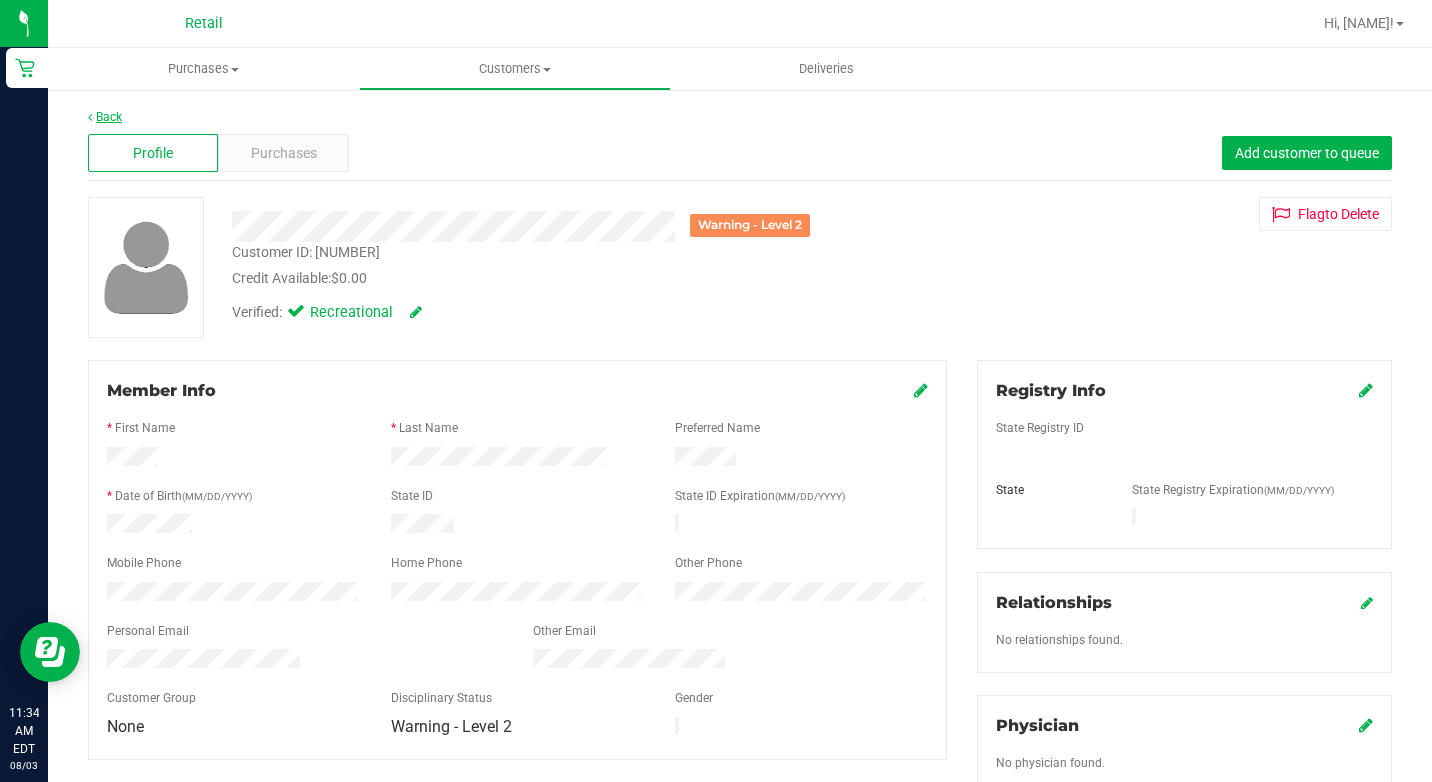 click on "Back" at bounding box center [105, 117] 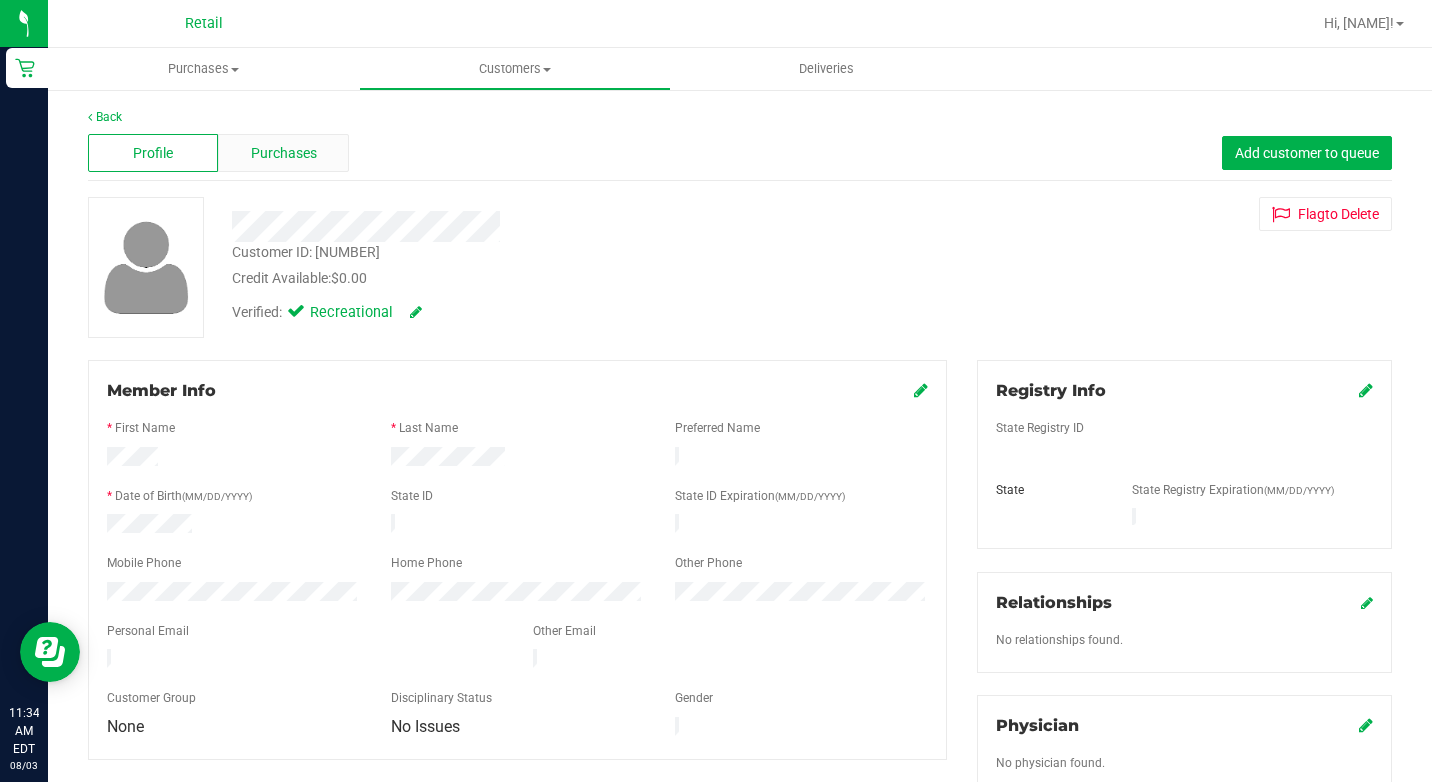 click on "Purchases" at bounding box center [284, 153] 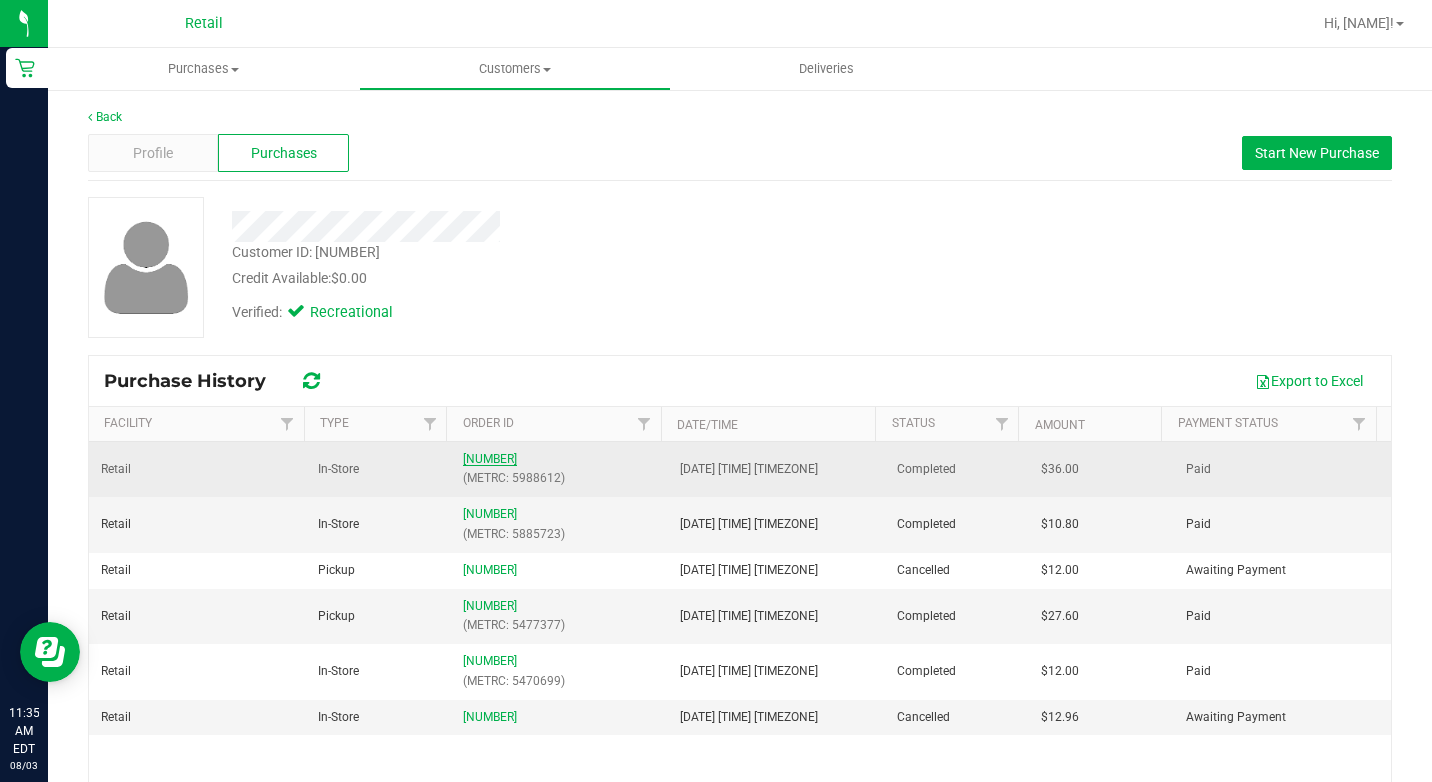click on "[NUMBER]" at bounding box center [490, 459] 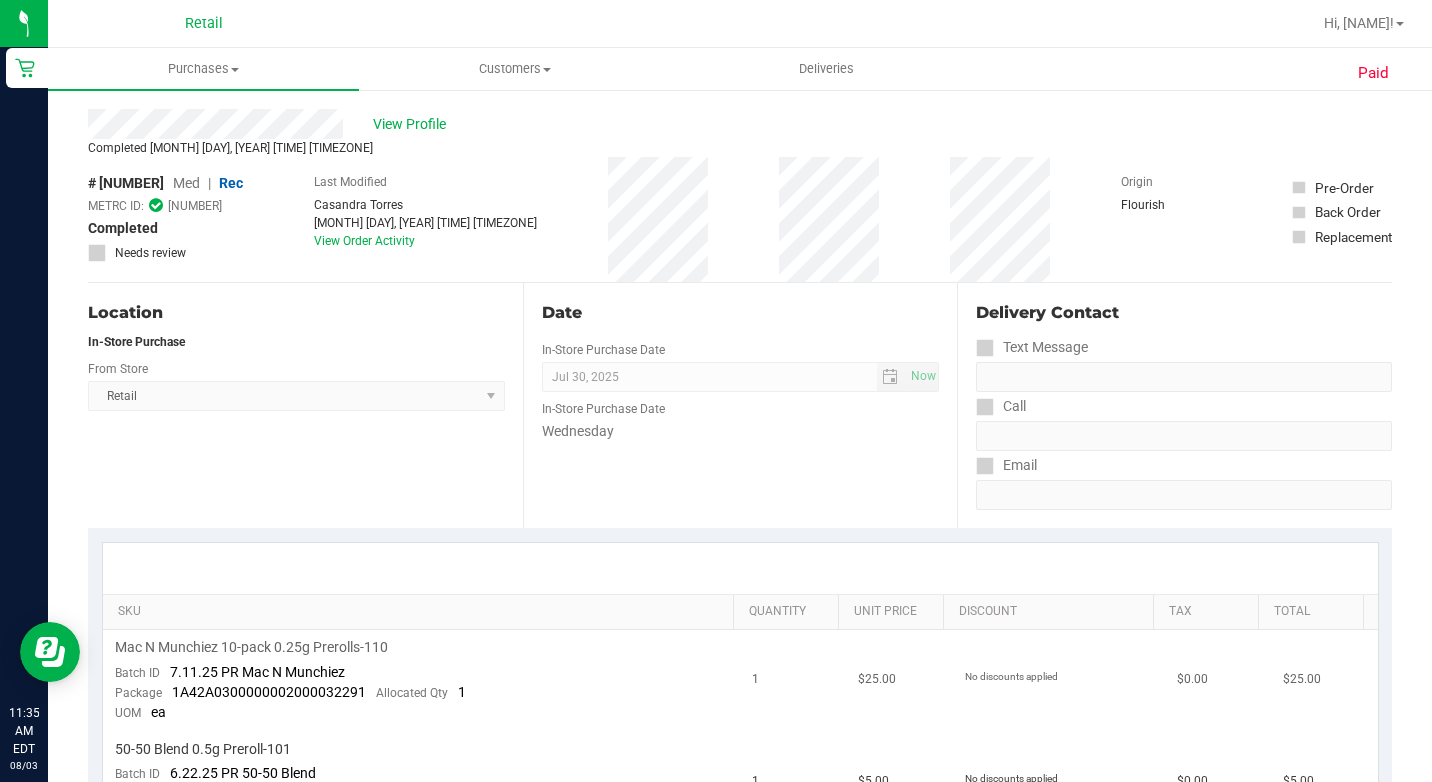 scroll, scrollTop: 0, scrollLeft: 0, axis: both 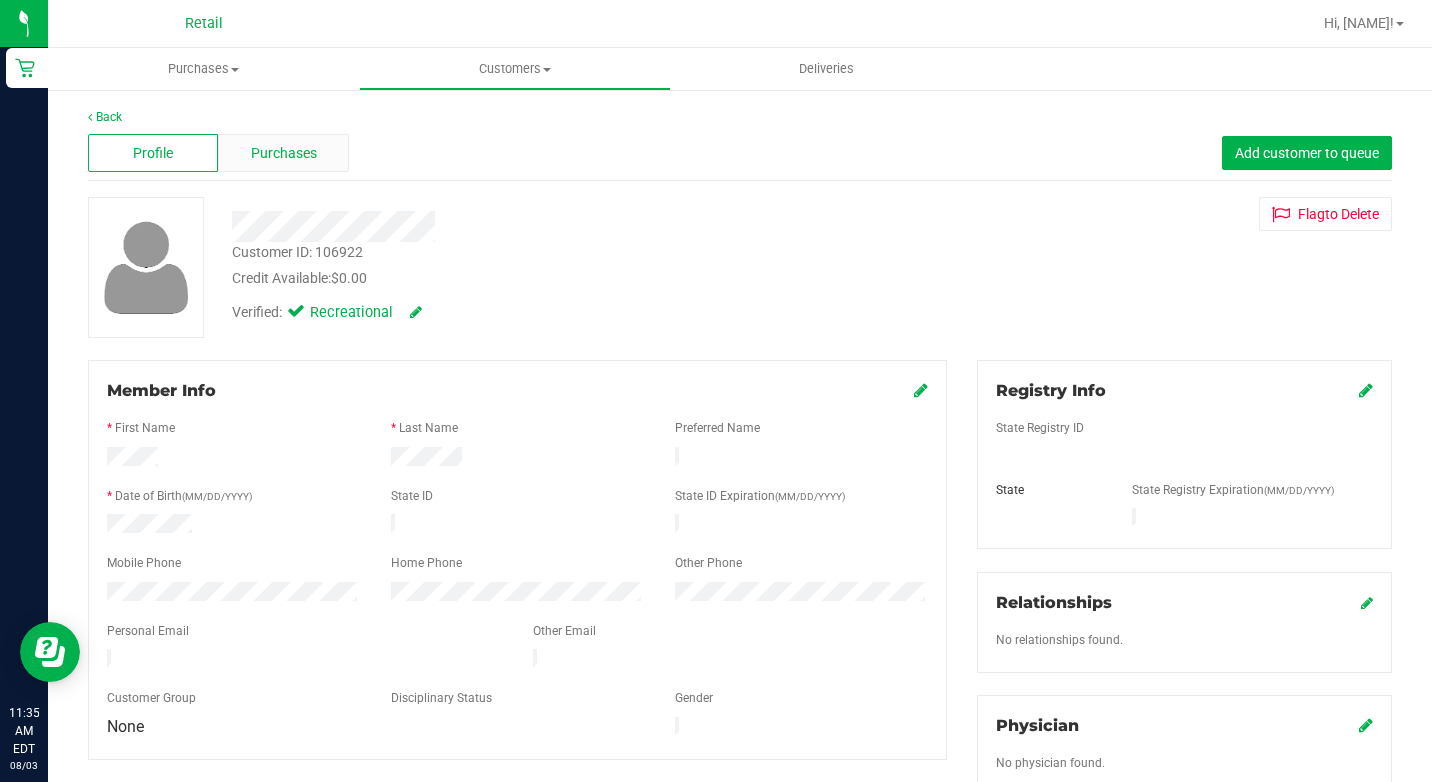 click on "Purchases" at bounding box center (283, 153) 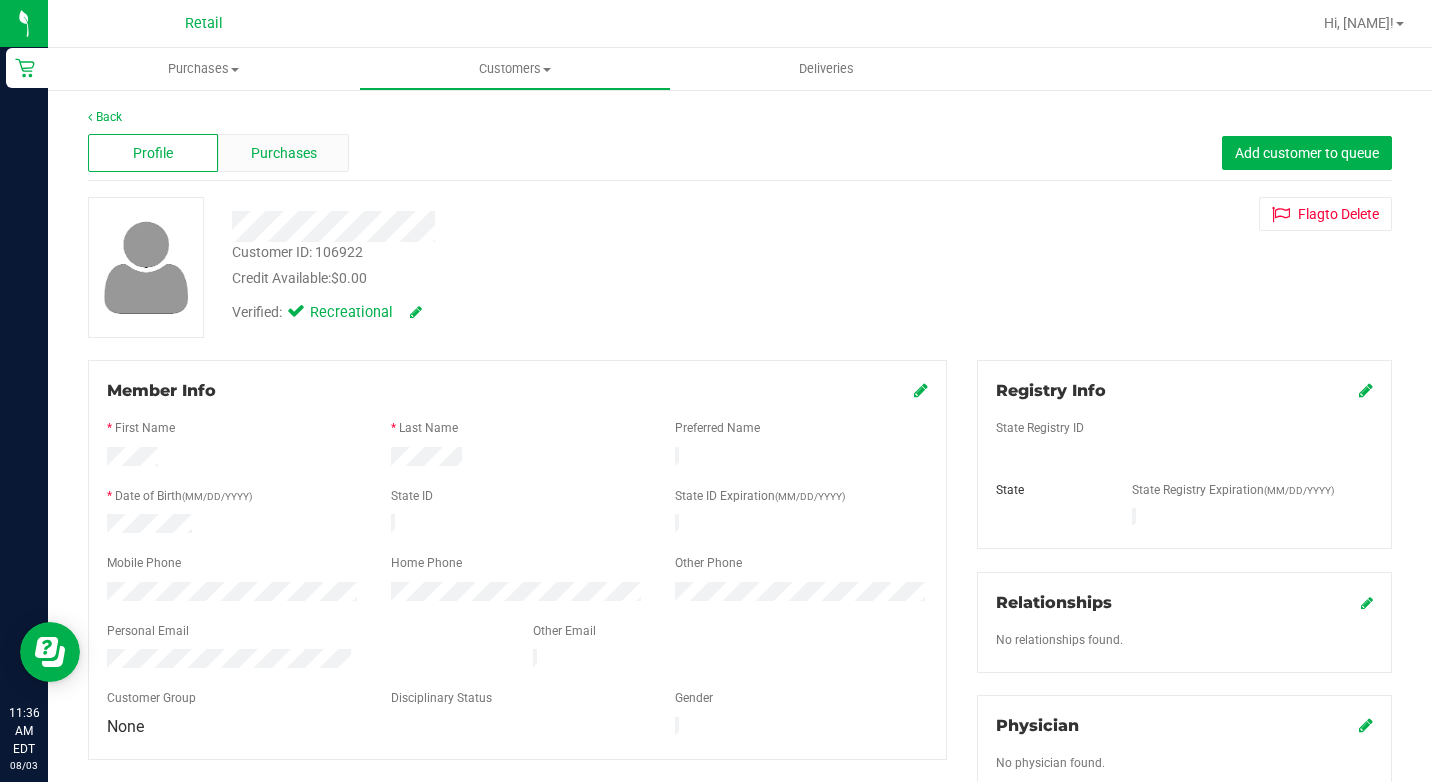 click on "Purchases" at bounding box center [283, 153] 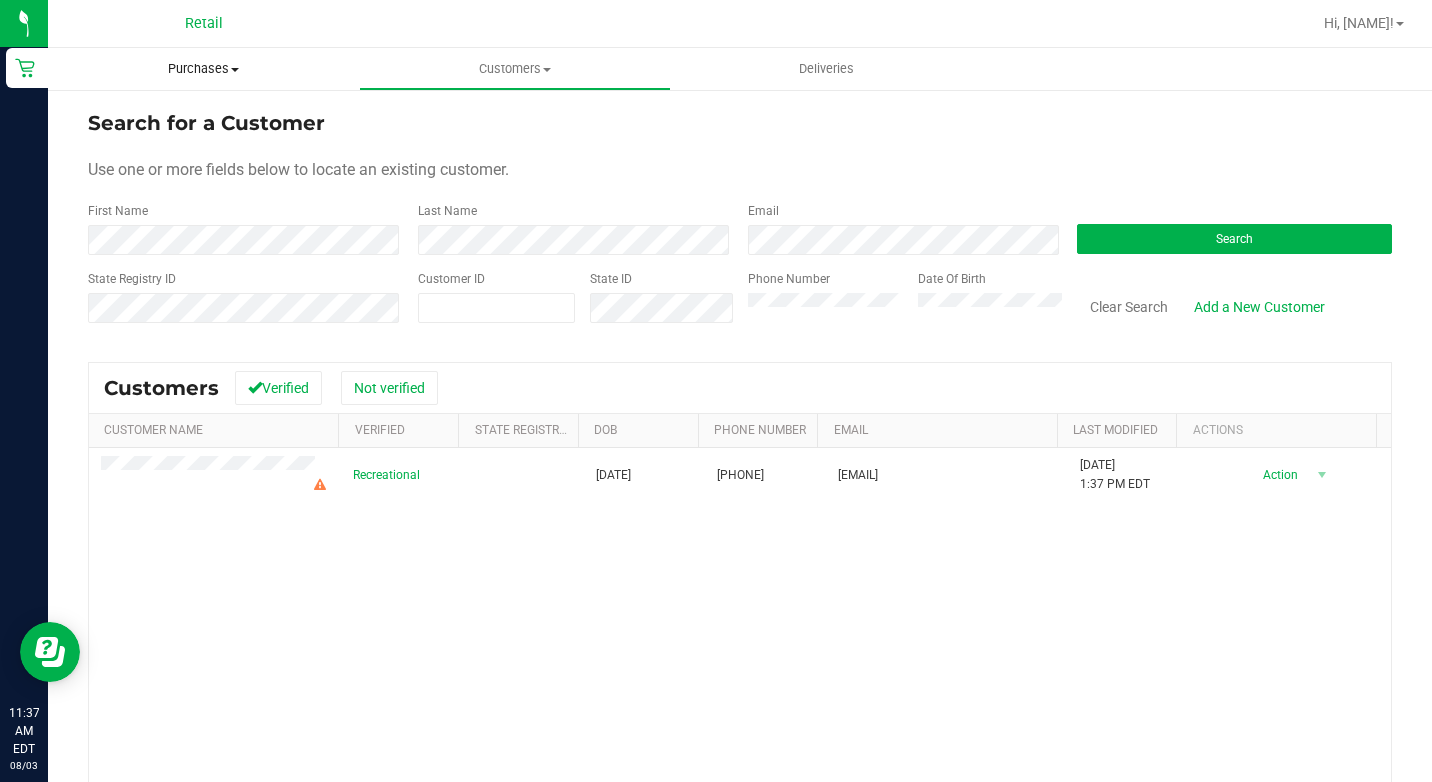 click on "Purchases
Summary of purchases
Fulfillment
All purchases" at bounding box center (203, 69) 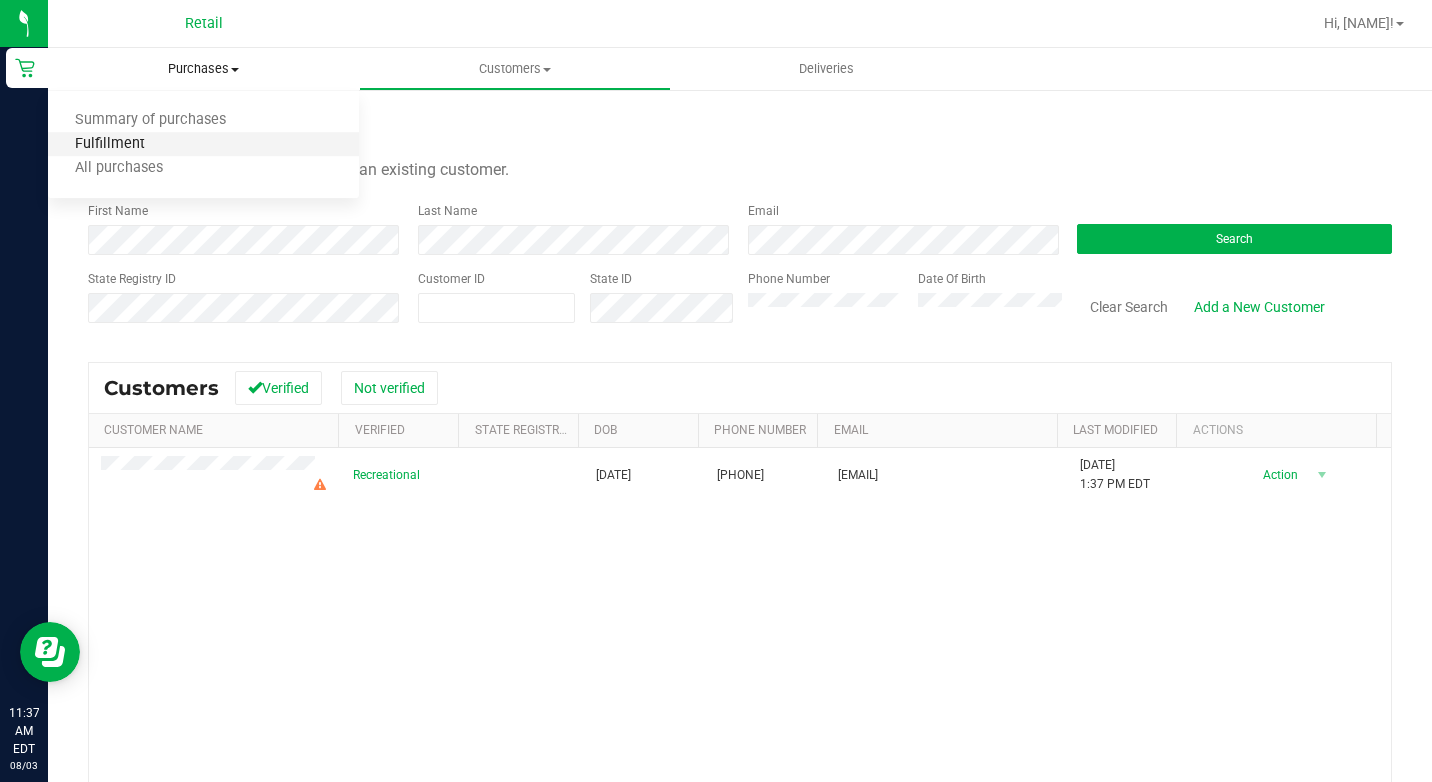 click on "Fulfillment" at bounding box center [110, 144] 